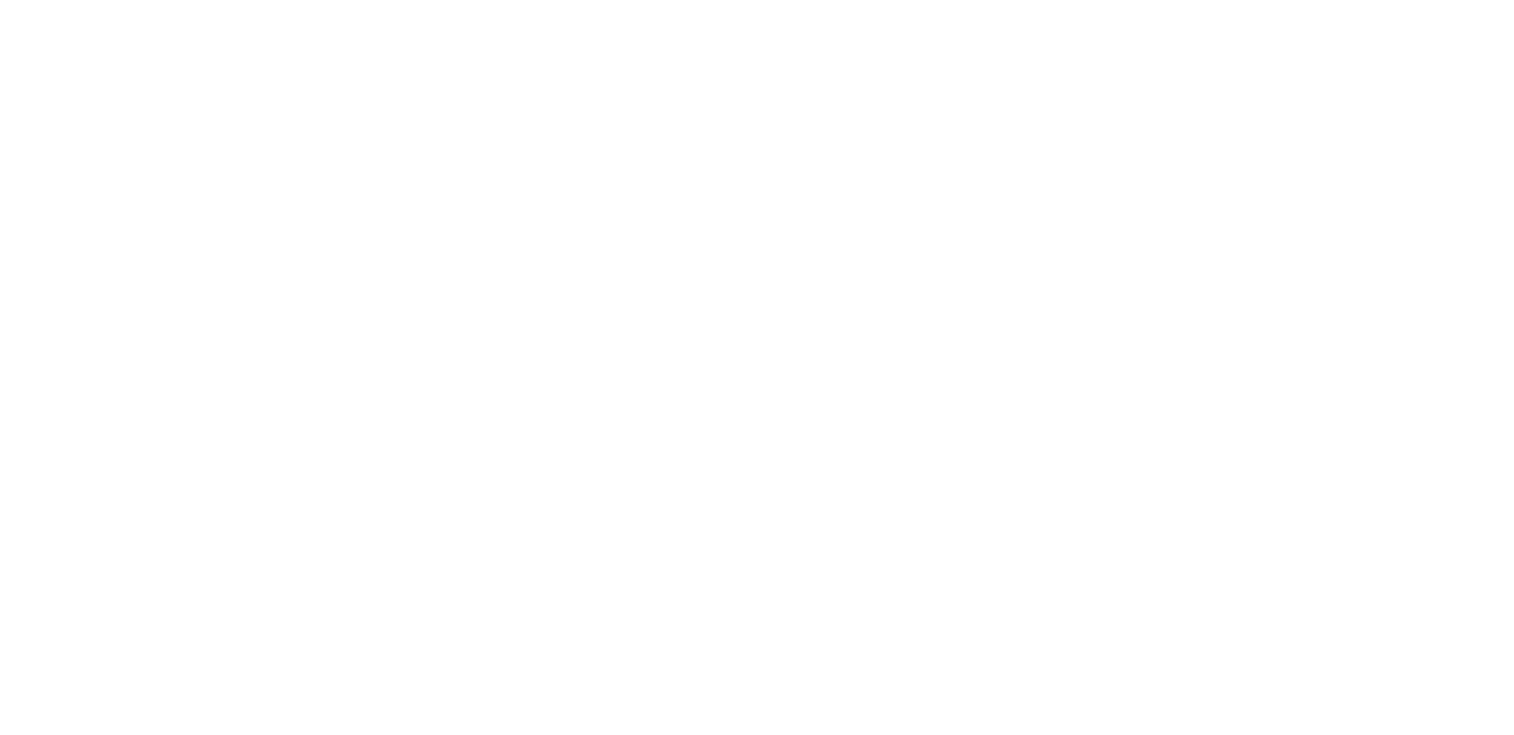 scroll, scrollTop: 0, scrollLeft: 0, axis: both 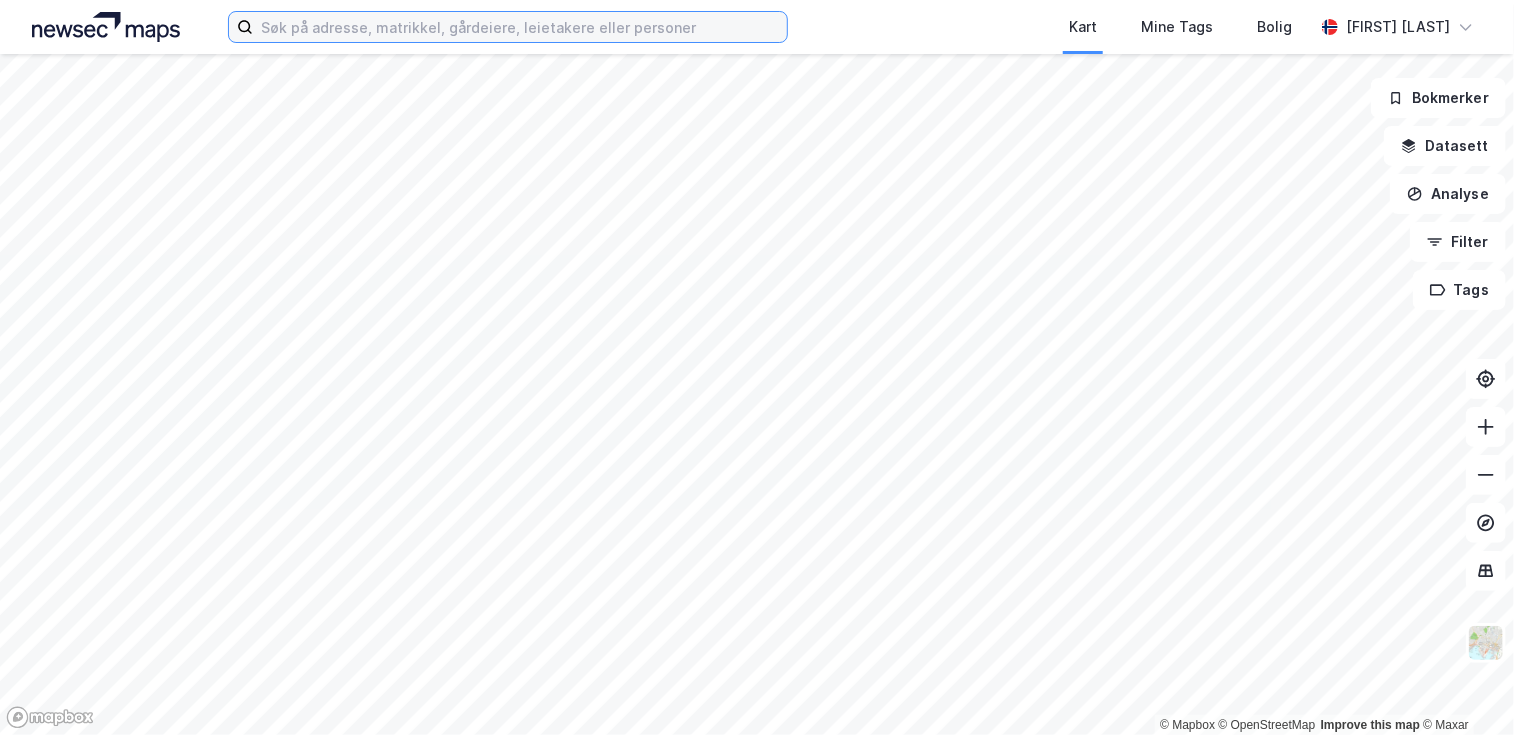 click at bounding box center [520, 27] 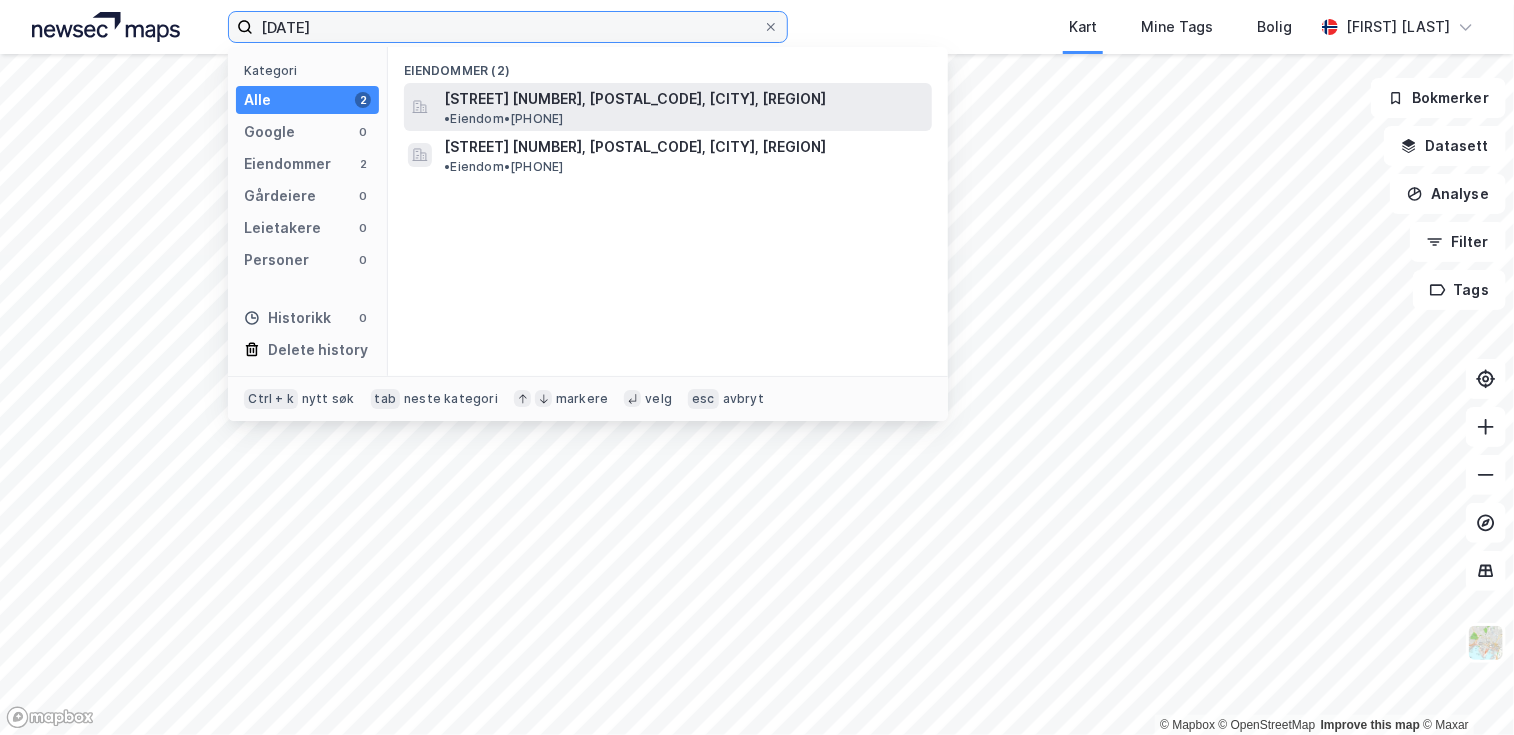 type on "[DATE]" 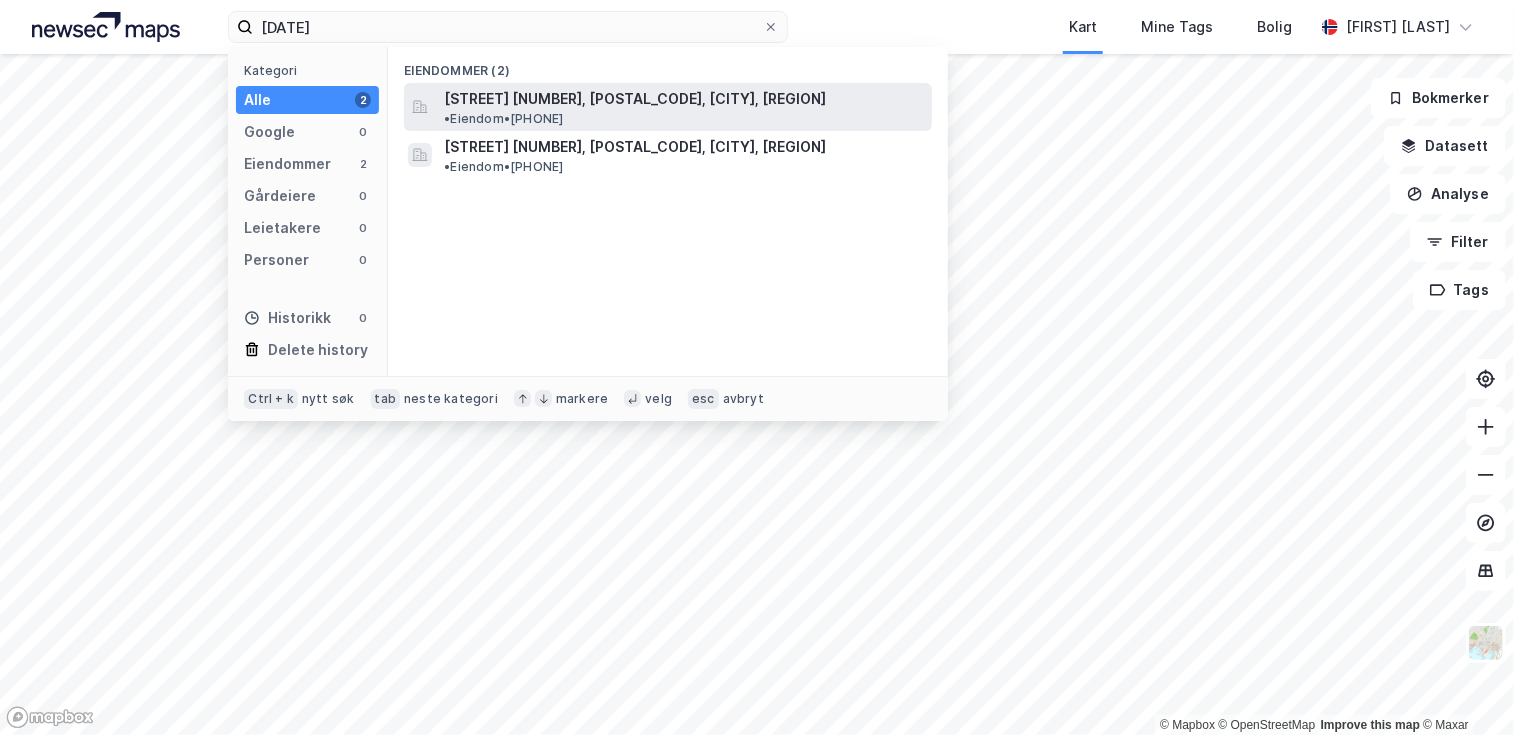 click on "[STREET] [NUMBER], [POSTAL_CODE], [CITY], [REGION]" at bounding box center [635, 99] 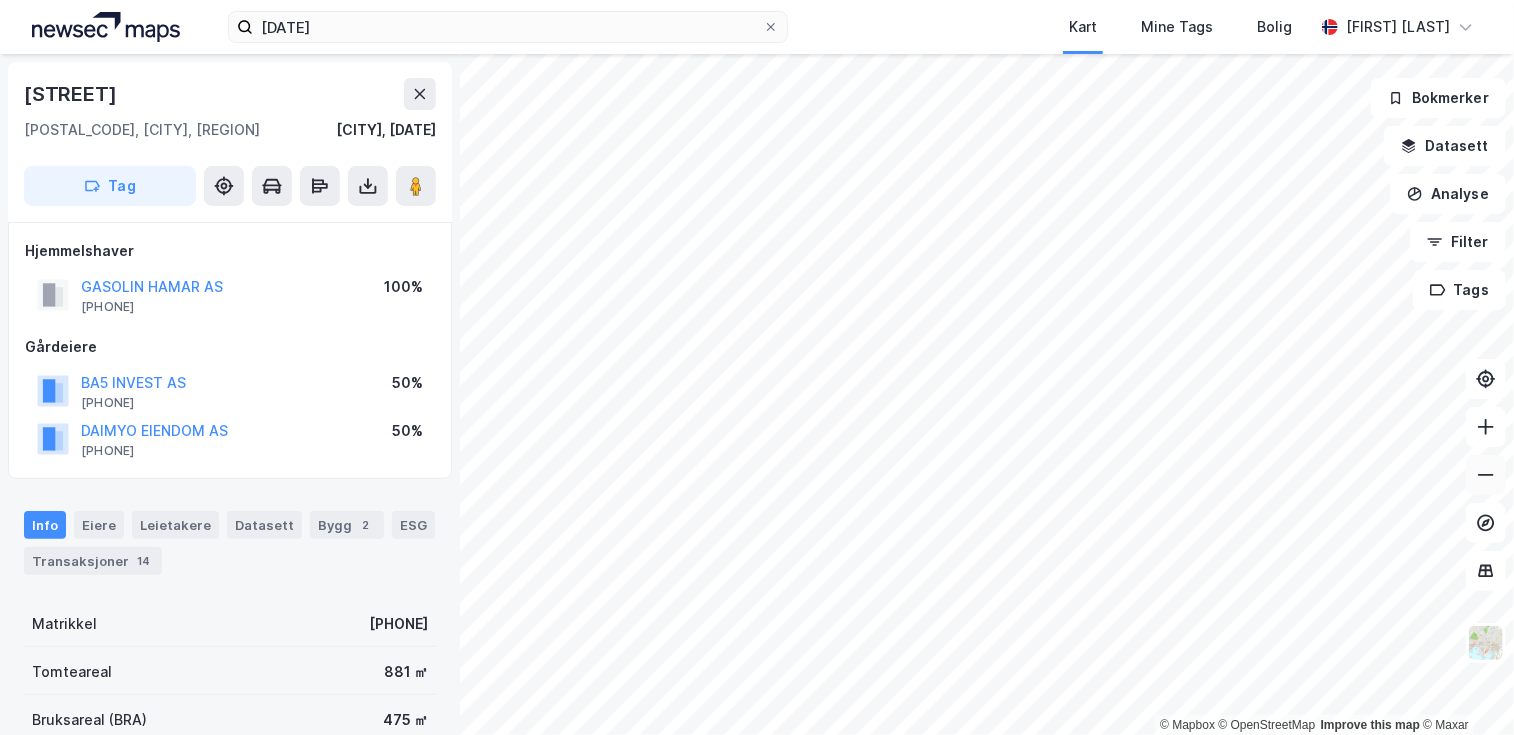 click 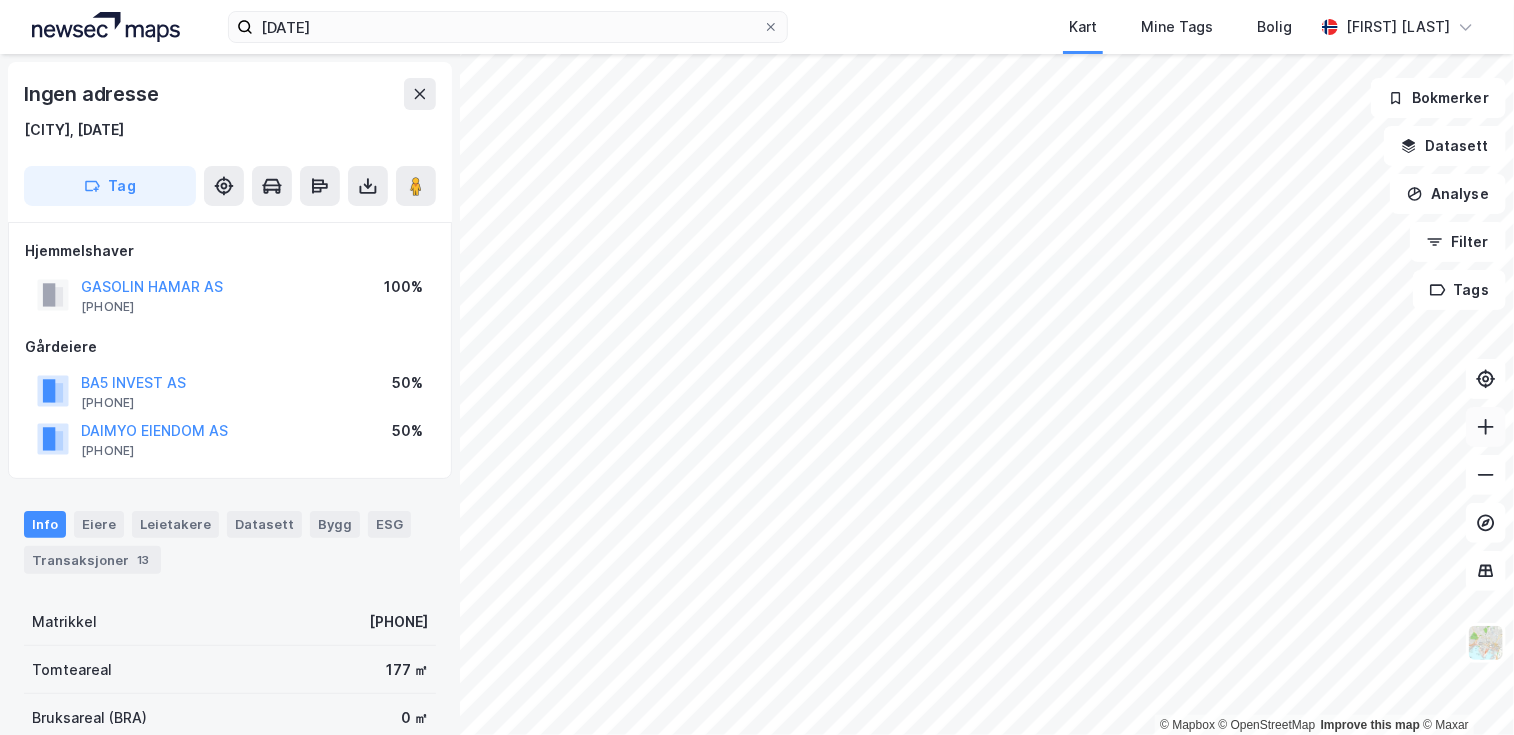 click 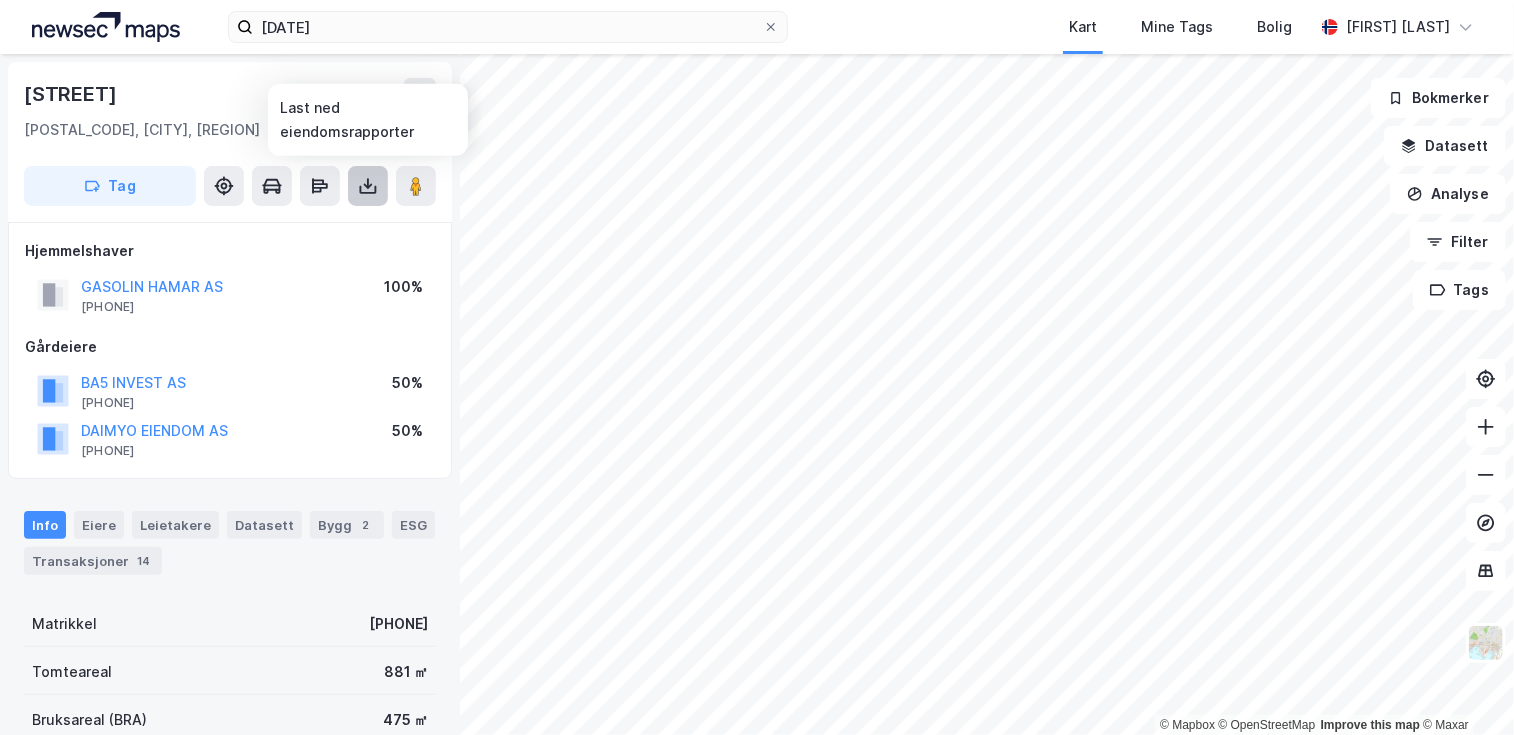 click 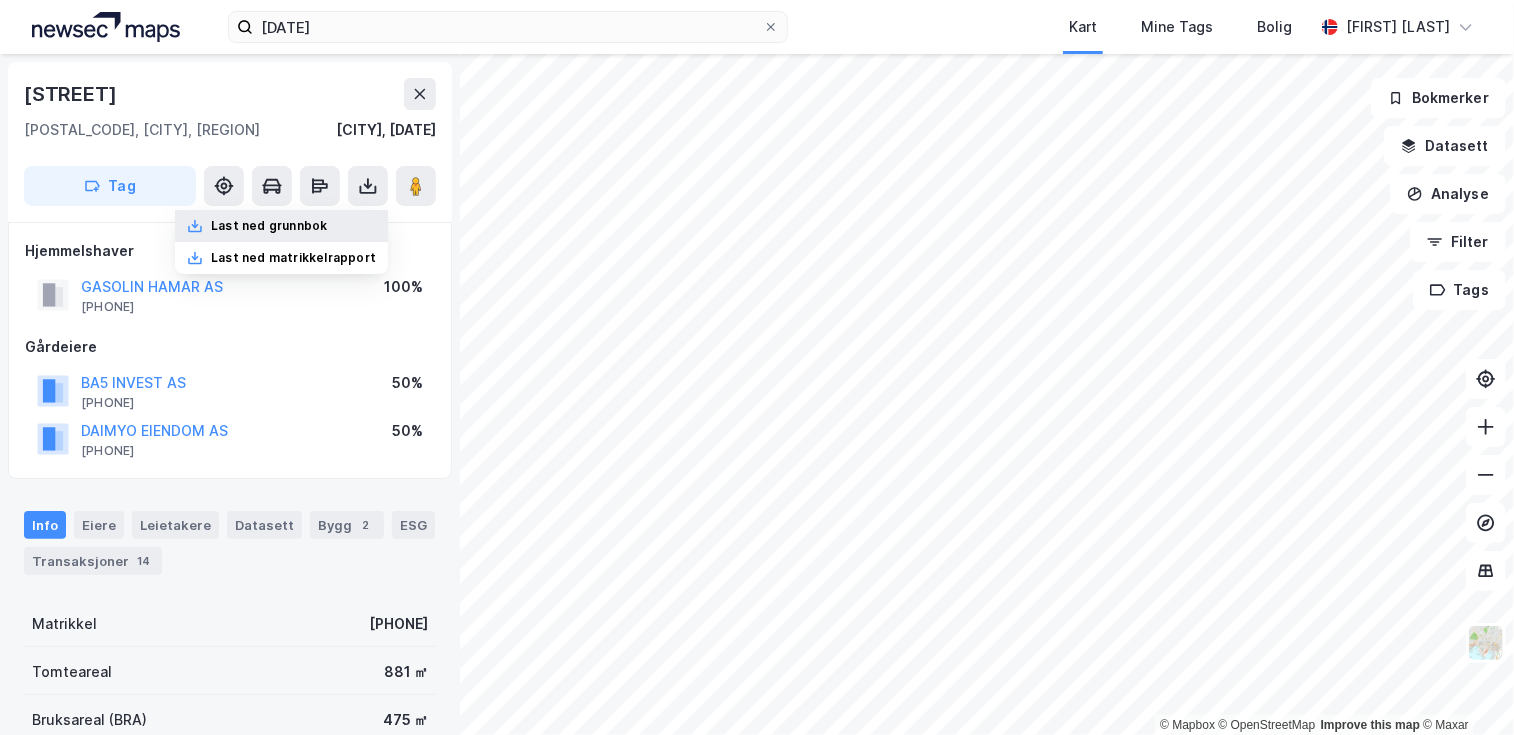 click on "Last ned grunnbok" at bounding box center [269, 226] 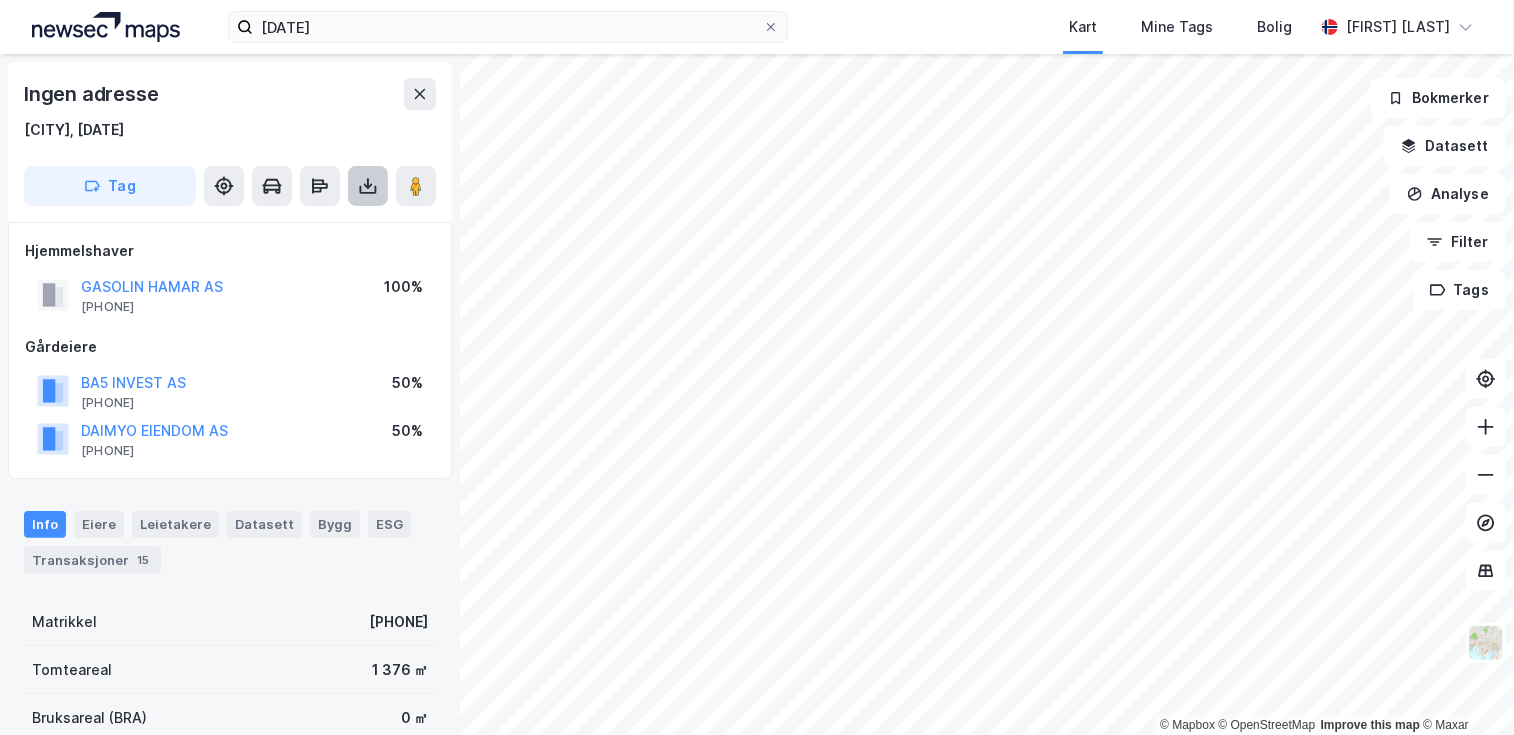 click at bounding box center (368, 186) 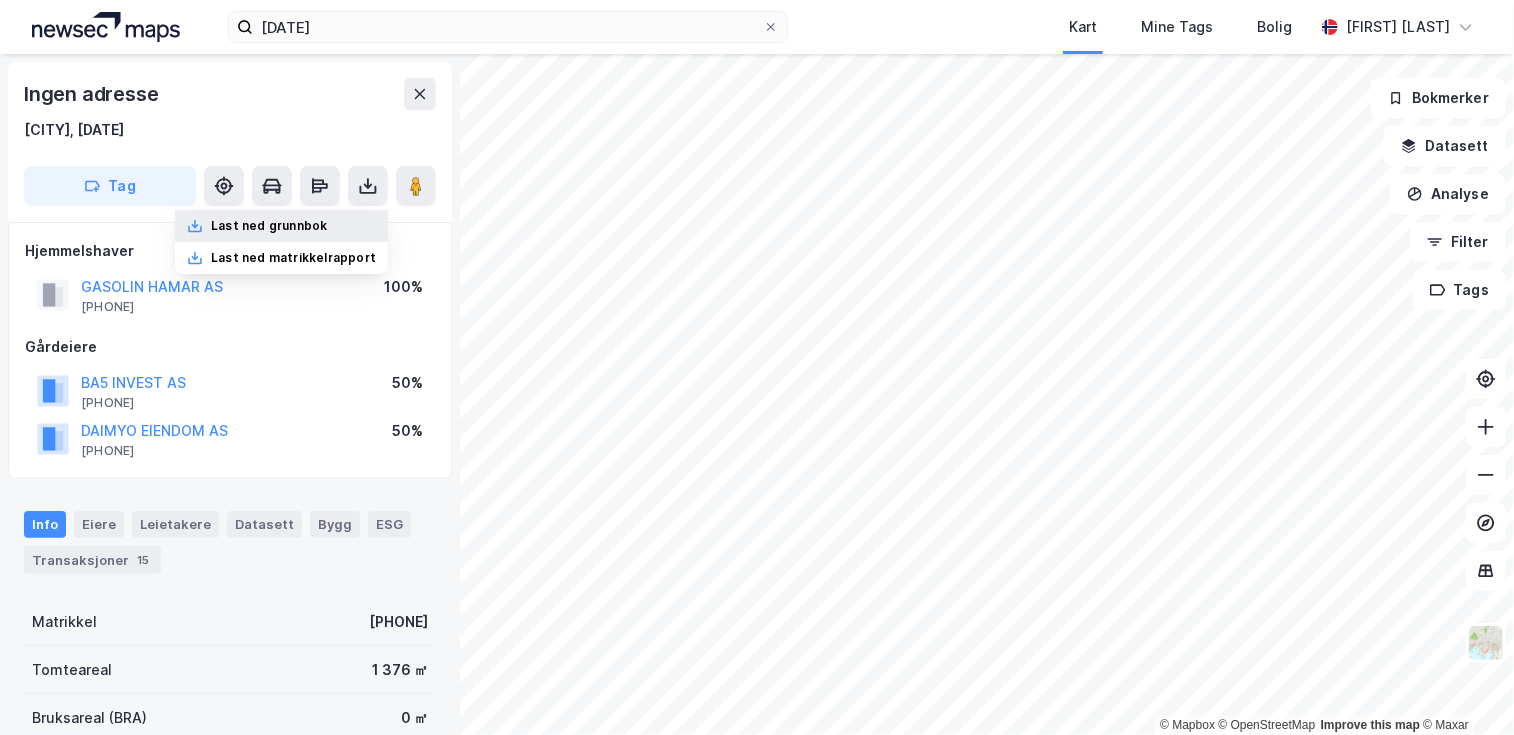 click on "Last ned grunnbok" at bounding box center [269, 226] 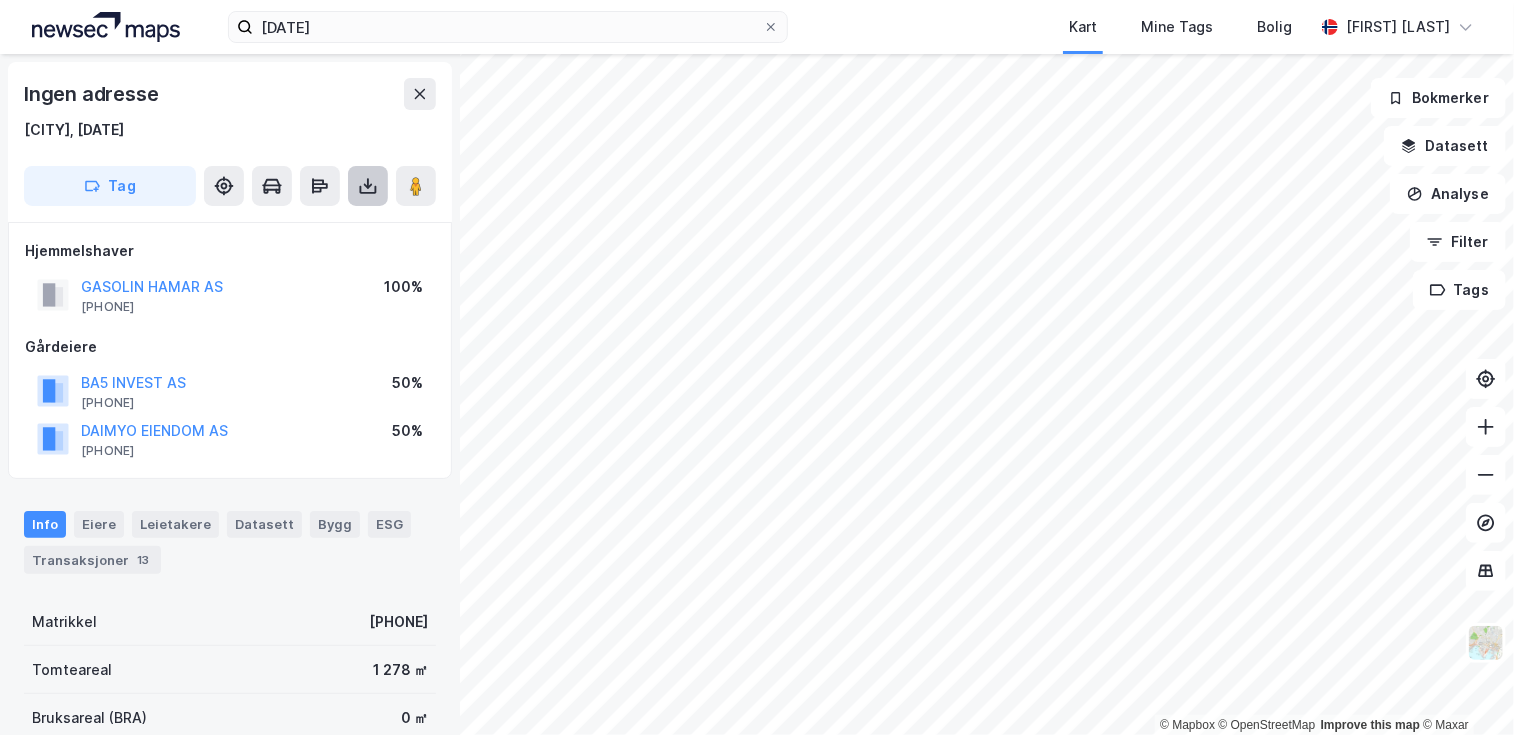click 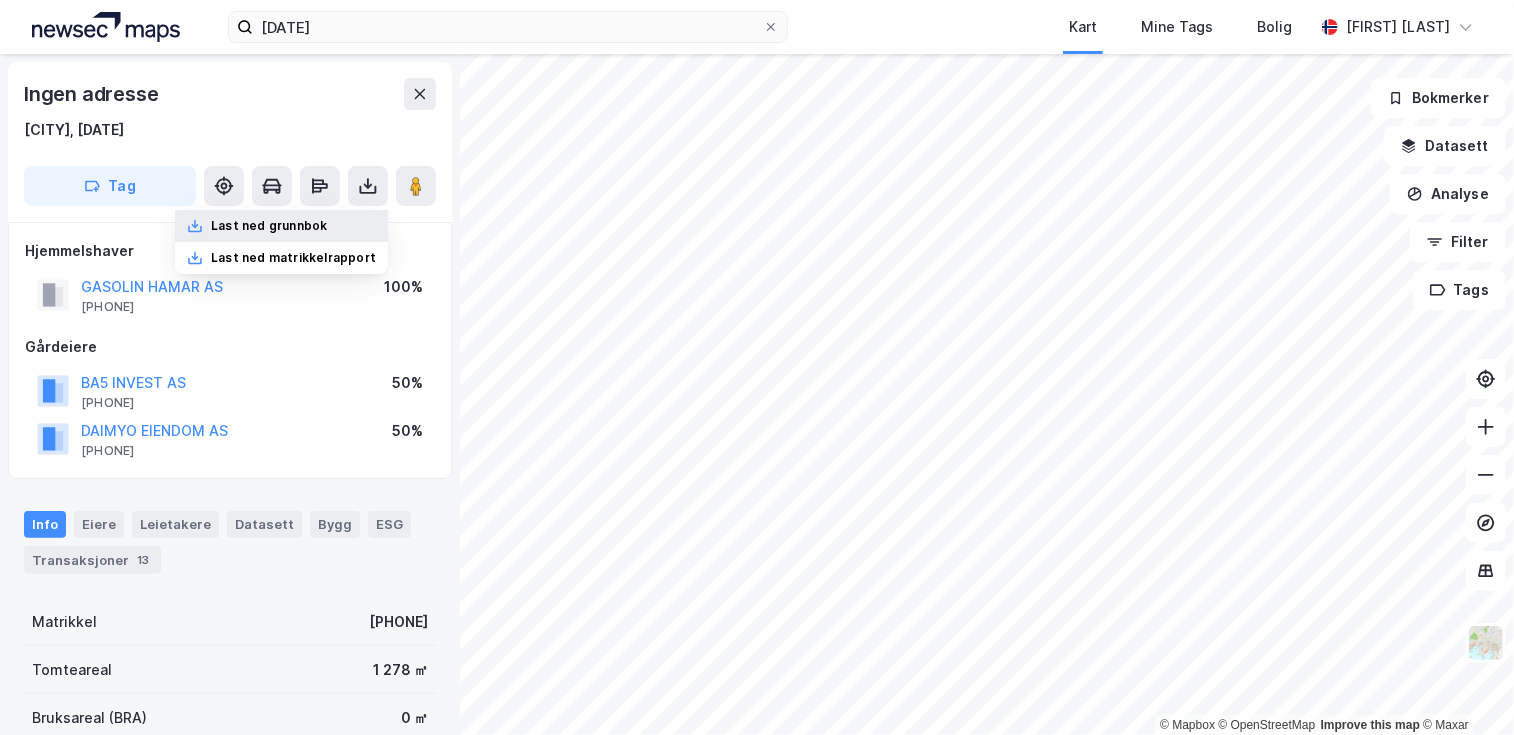 click on "Last ned grunnbok" at bounding box center (269, 226) 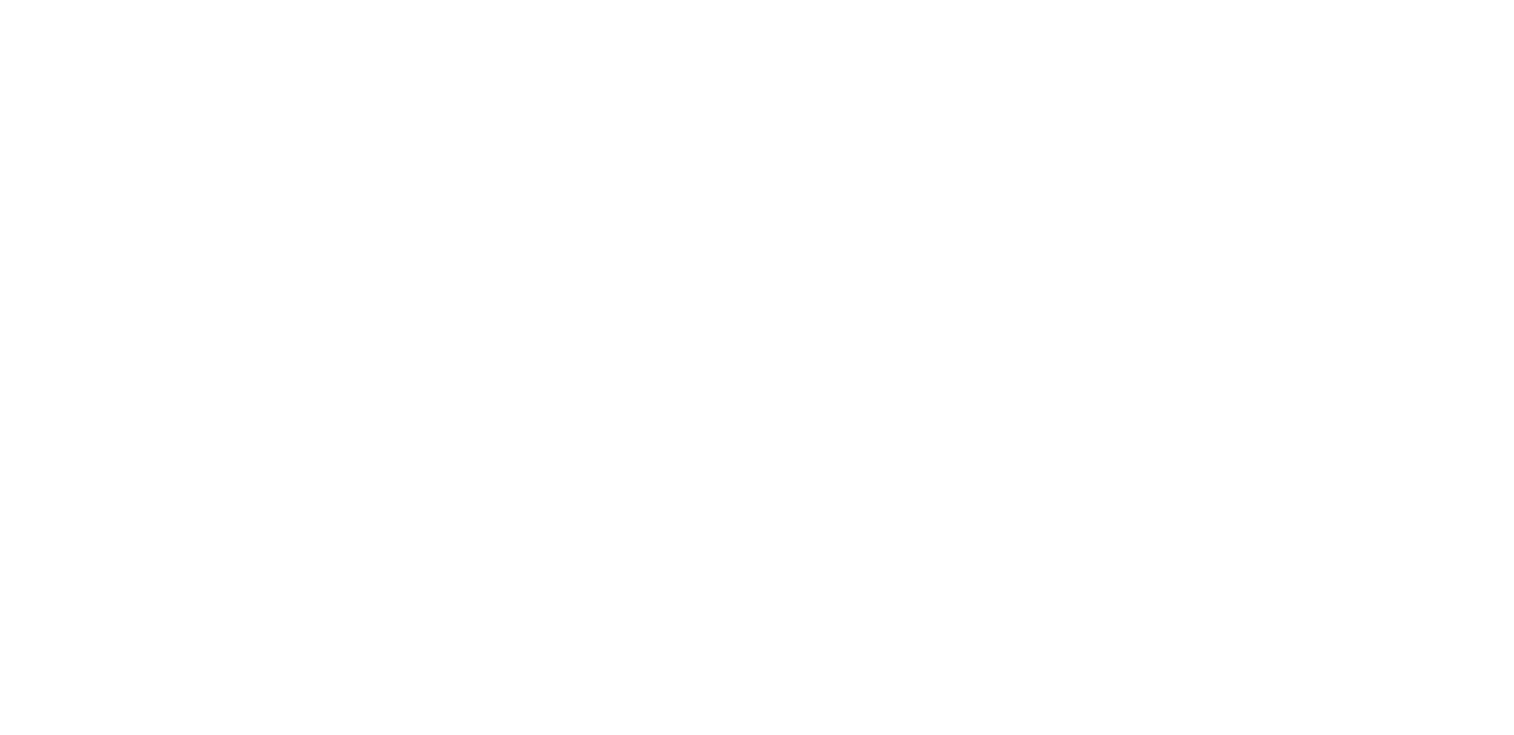 scroll, scrollTop: 0, scrollLeft: 0, axis: both 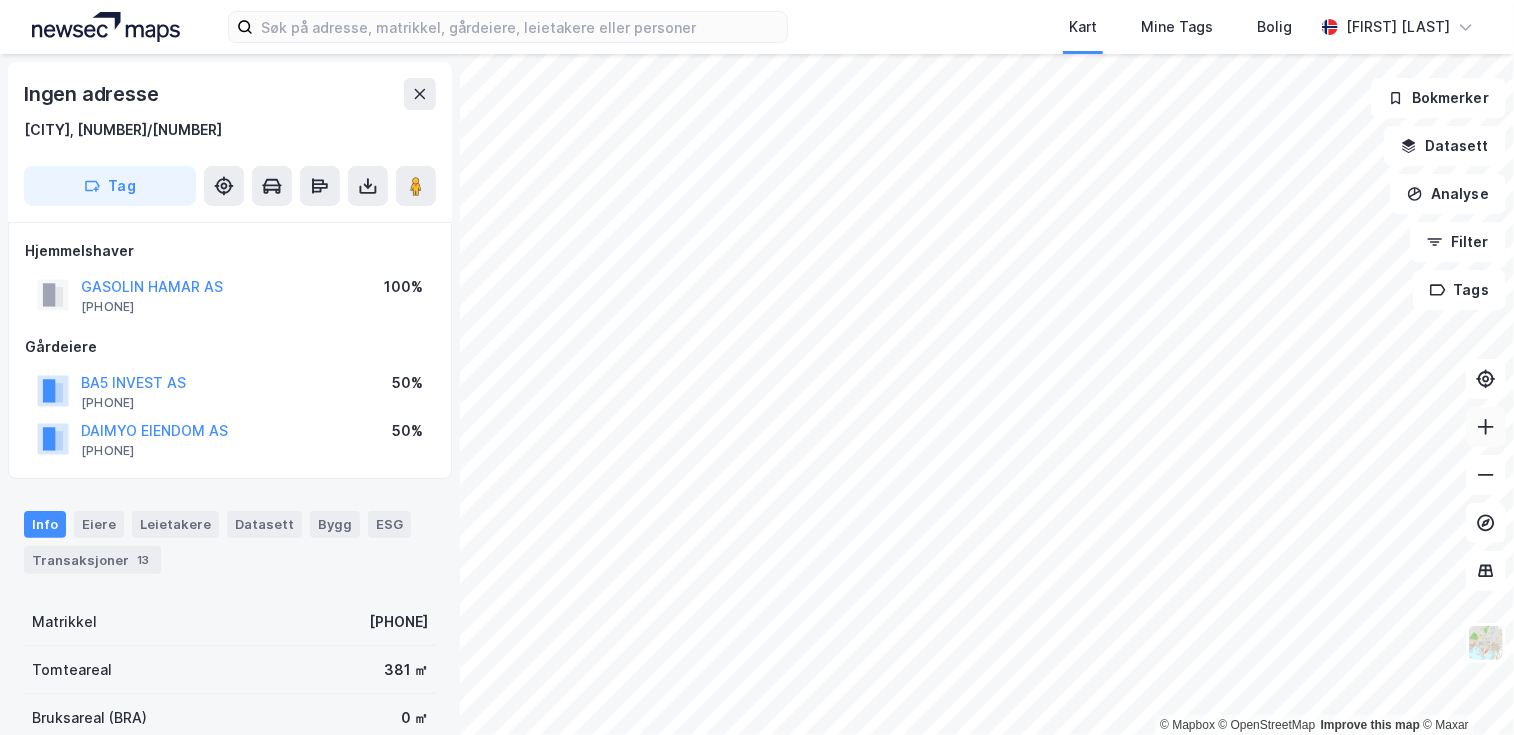 click 